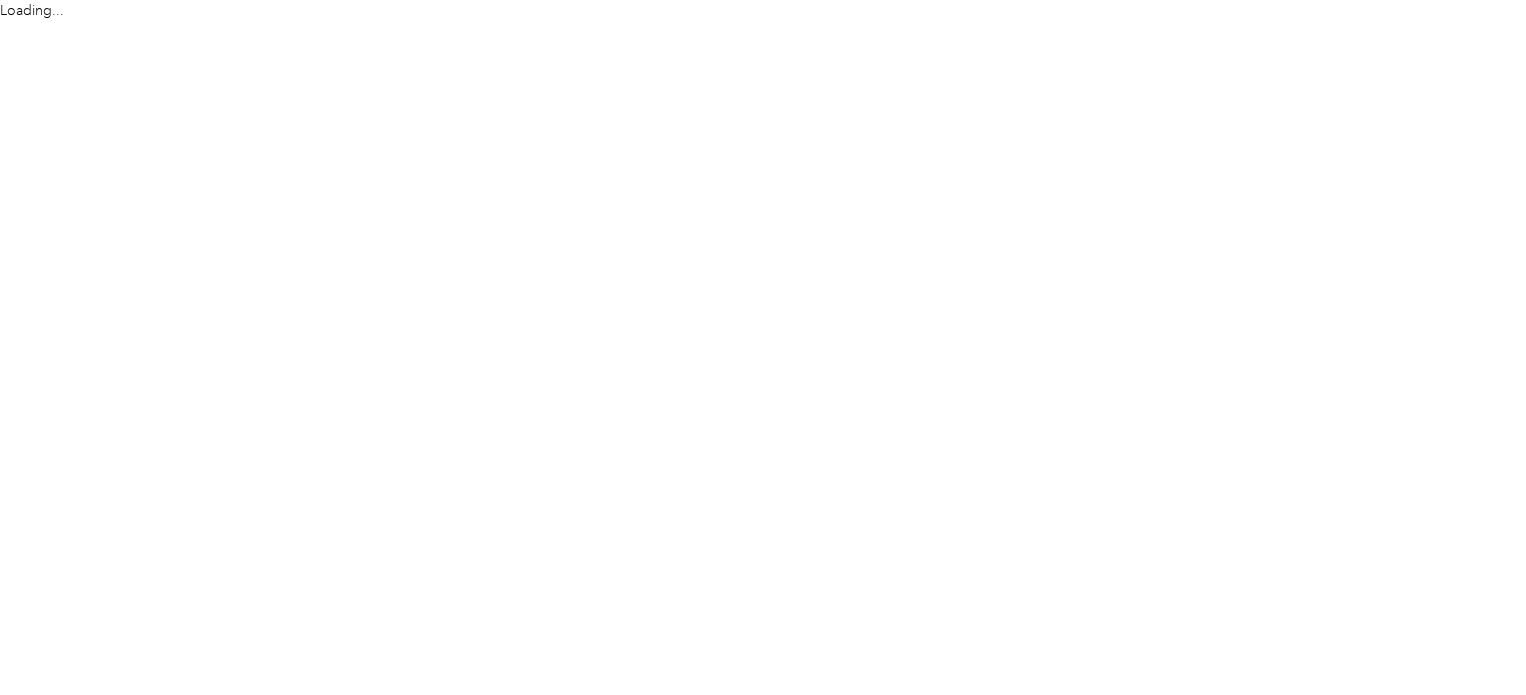 scroll, scrollTop: 0, scrollLeft: 0, axis: both 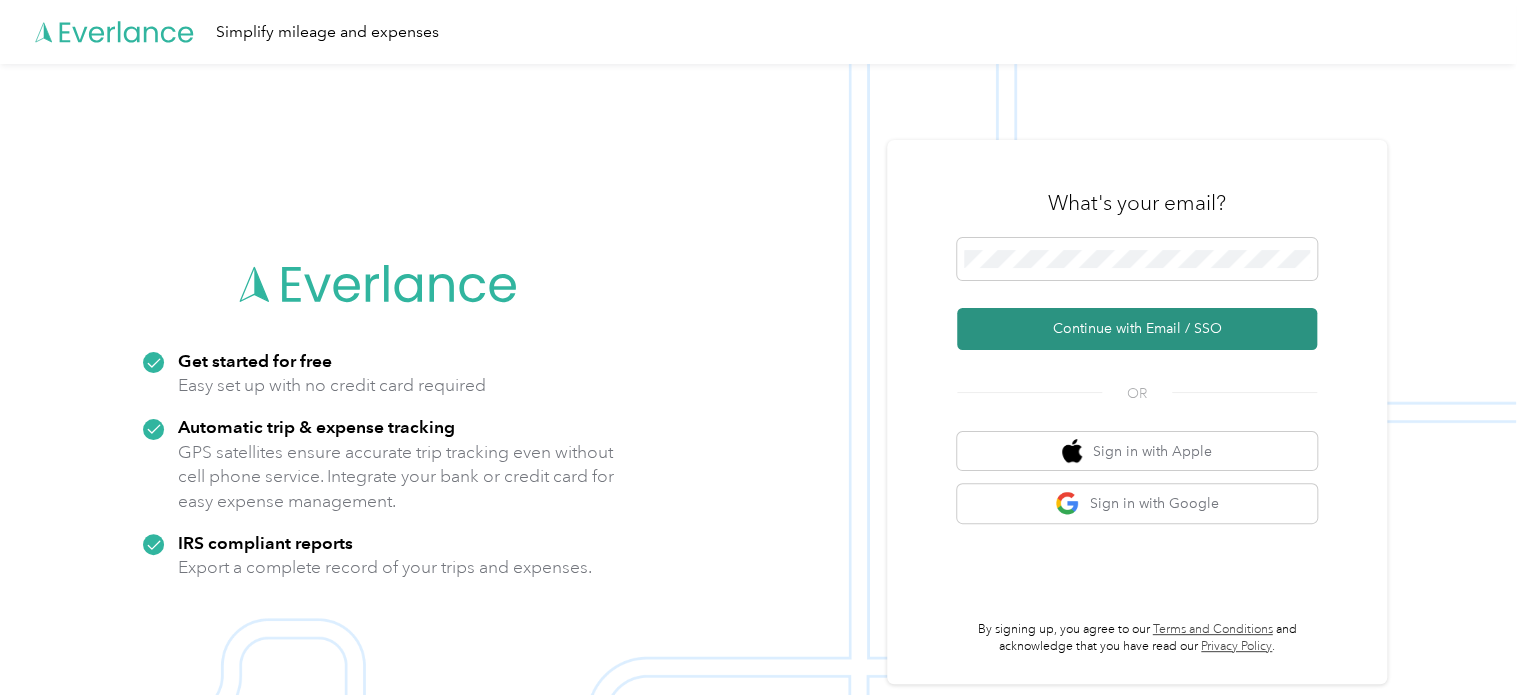click on "Continue with Email / SSO" at bounding box center (1137, 329) 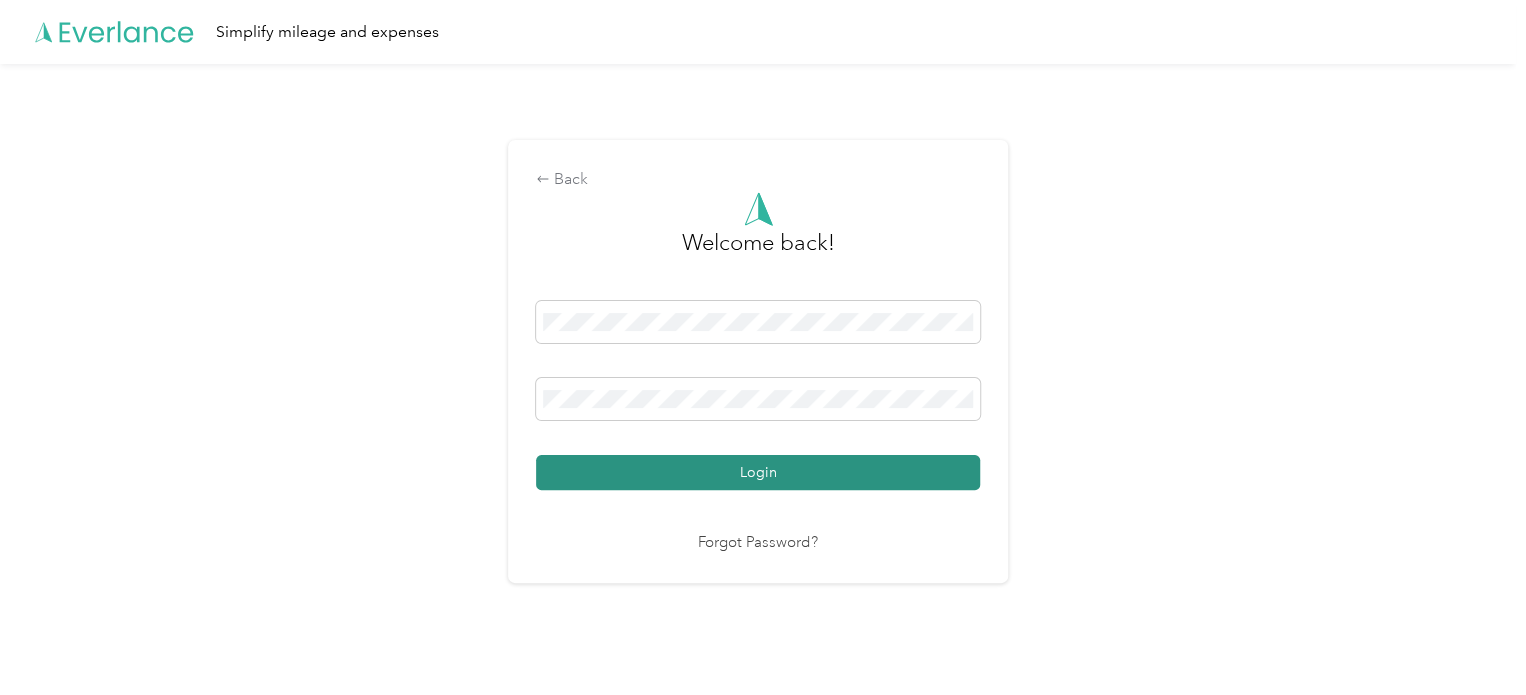 click on "Login" at bounding box center [758, 472] 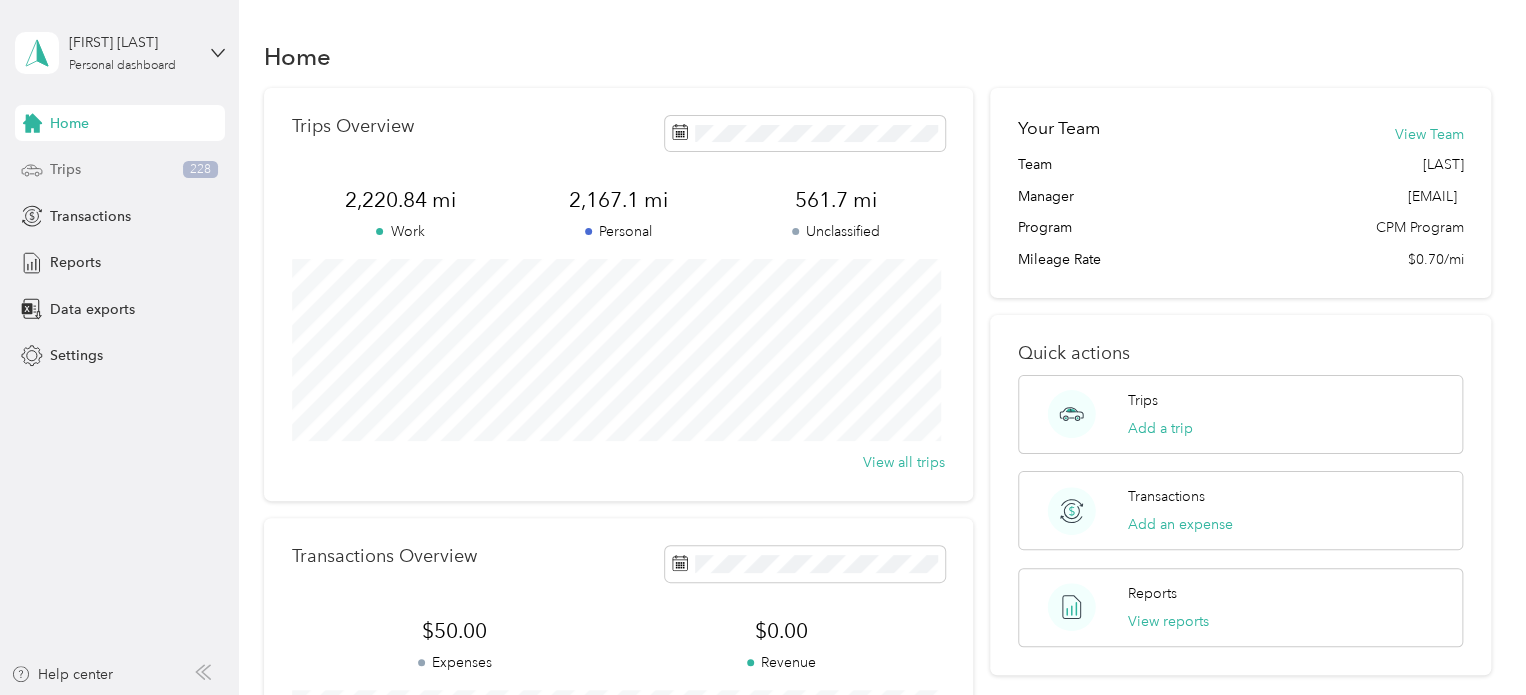 click on "Trips 228" at bounding box center (120, 170) 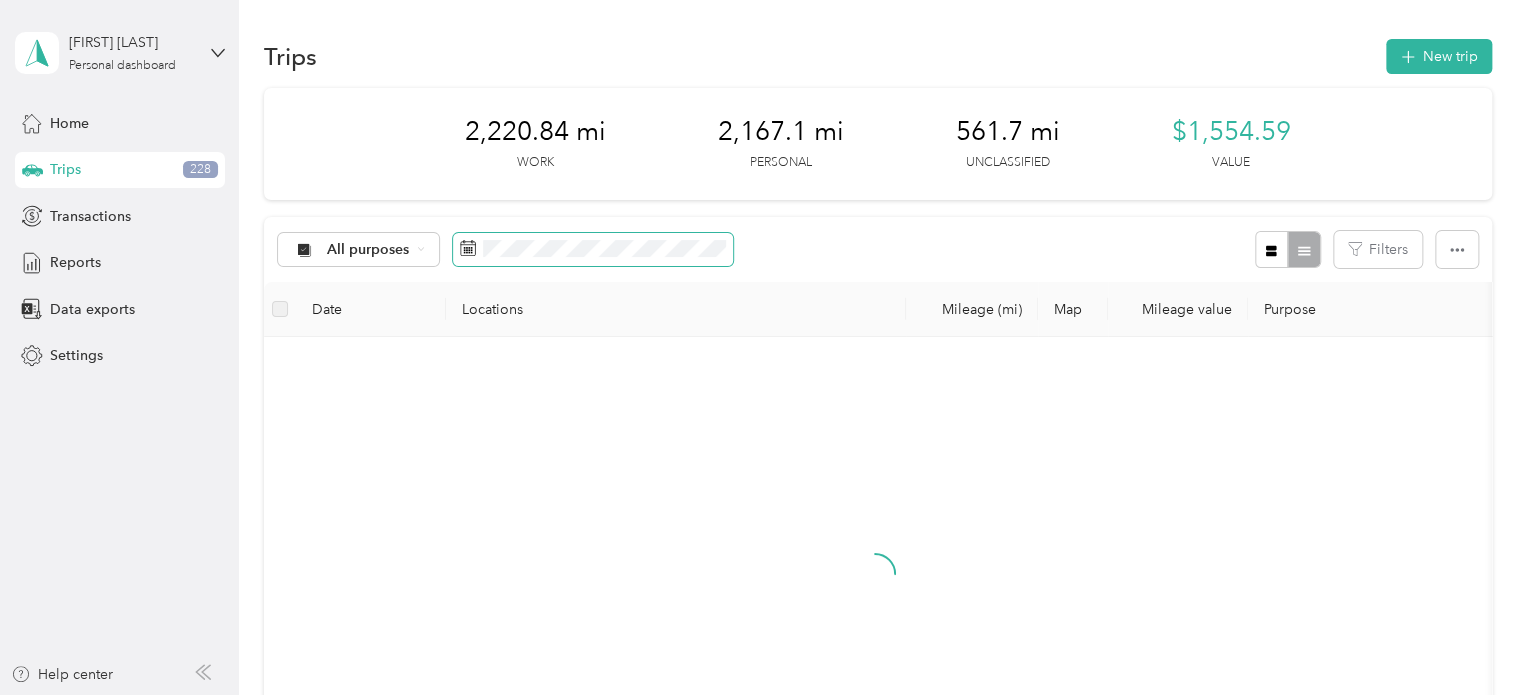 click at bounding box center (593, 250) 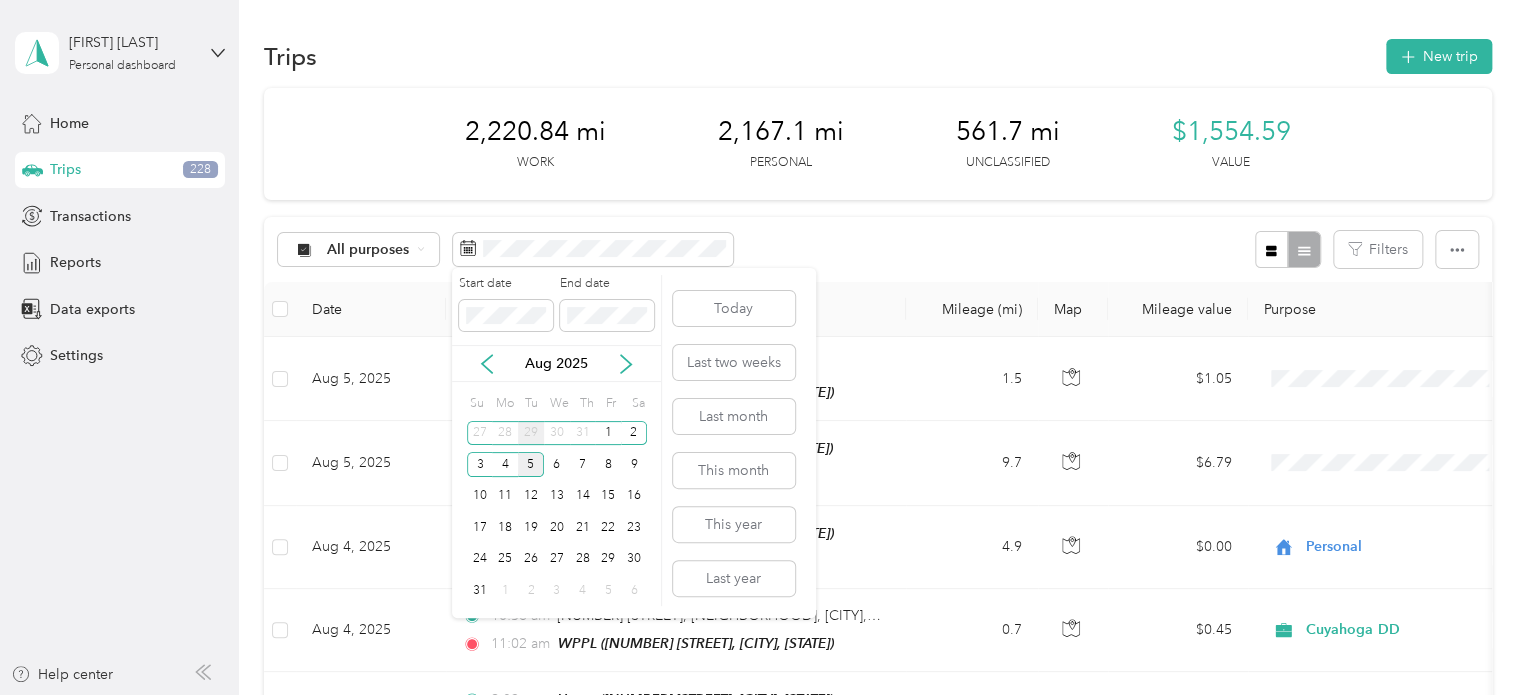 click on "29" at bounding box center (531, 433) 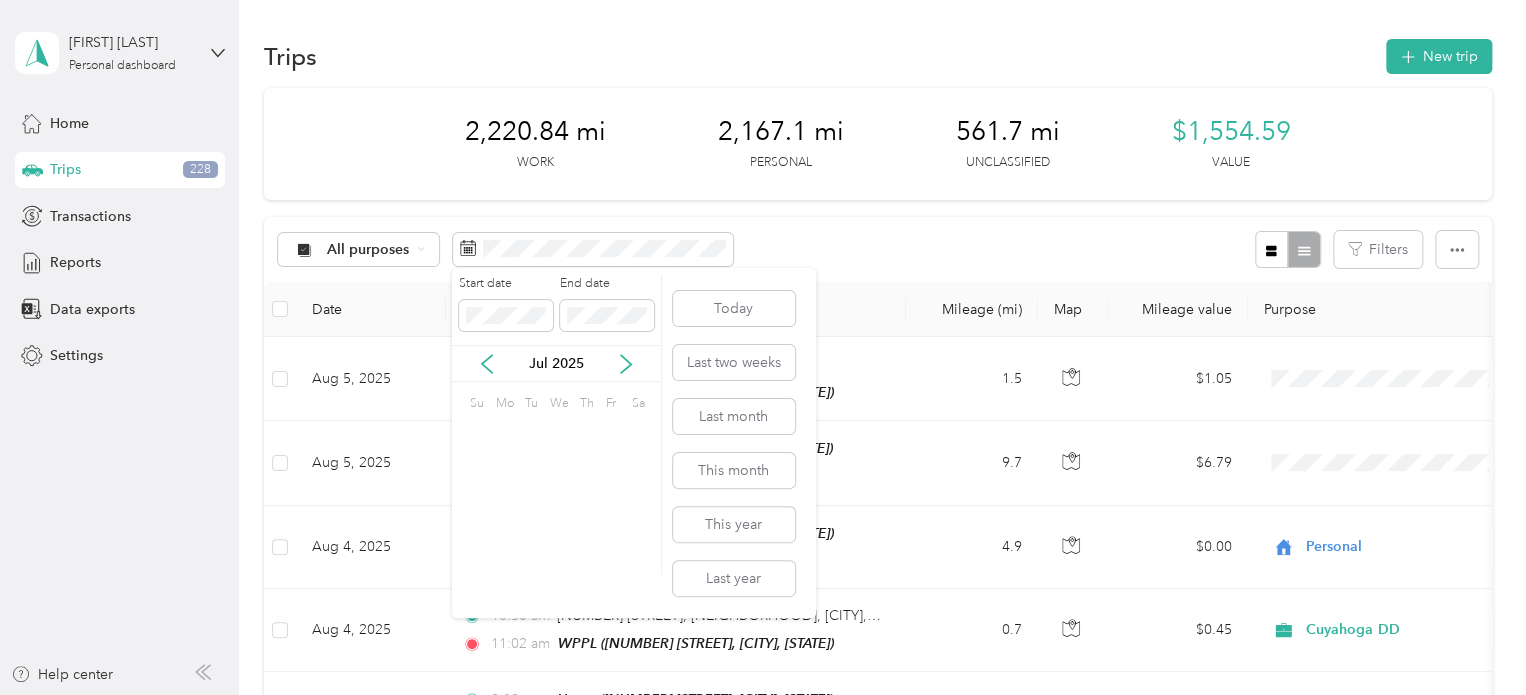 click on "1" at bounding box center (531, 433) 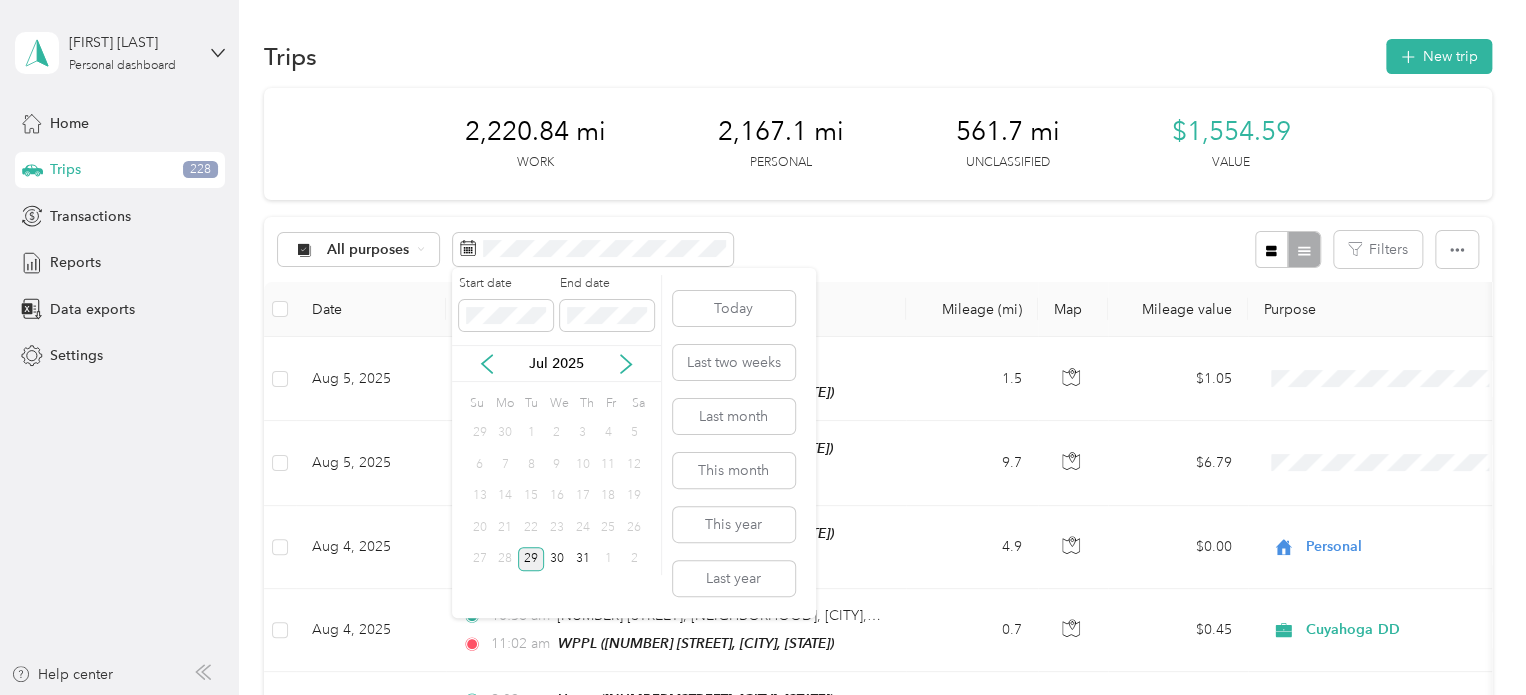 click on "29" at bounding box center (531, 559) 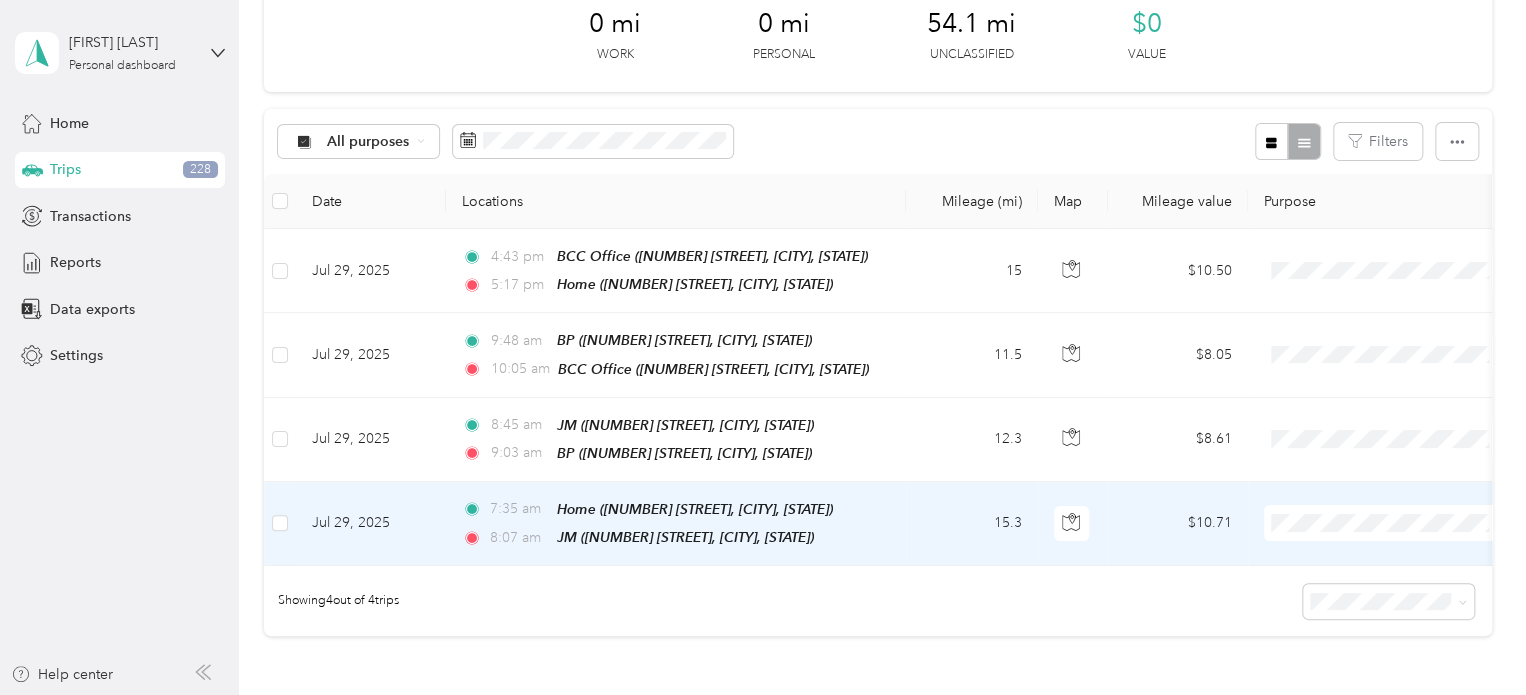 scroll, scrollTop: 108, scrollLeft: 0, axis: vertical 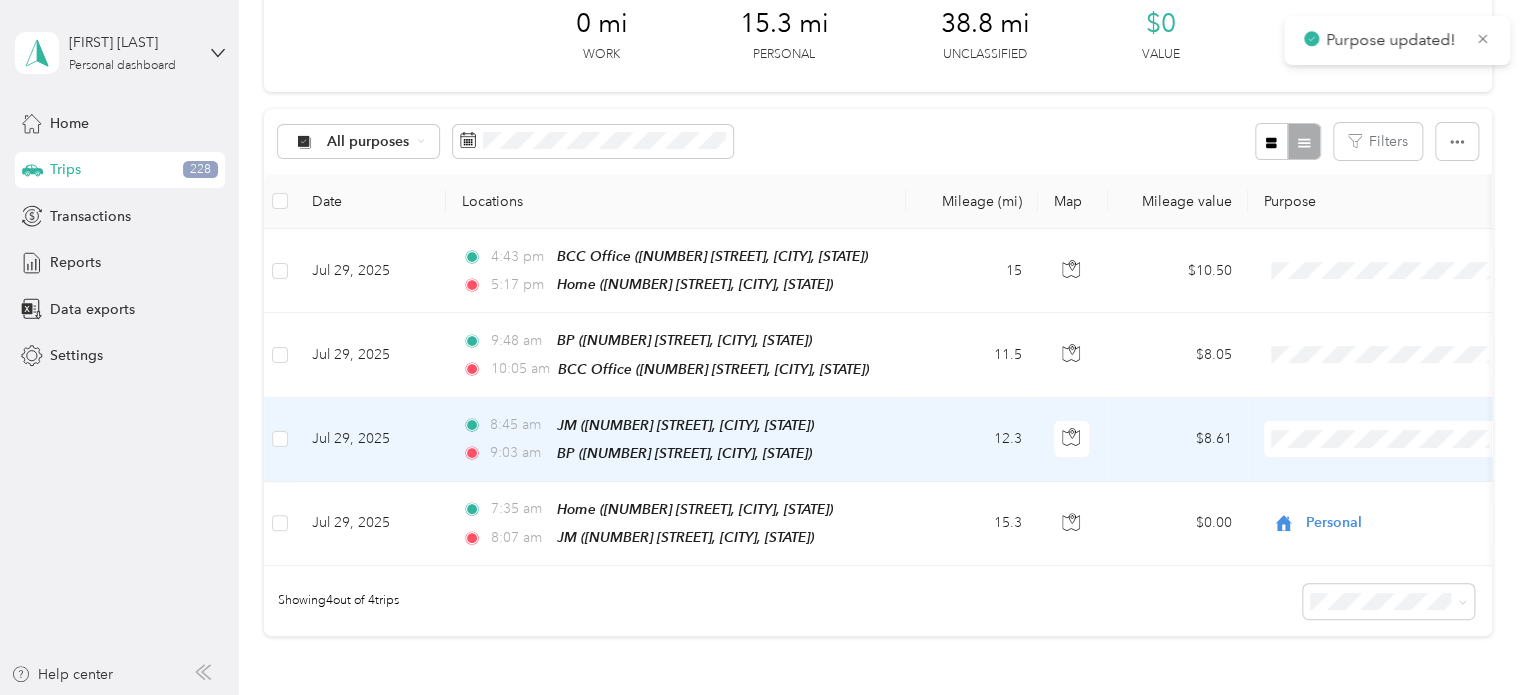 click on "Cuyahoga DD" at bounding box center [1405, 459] 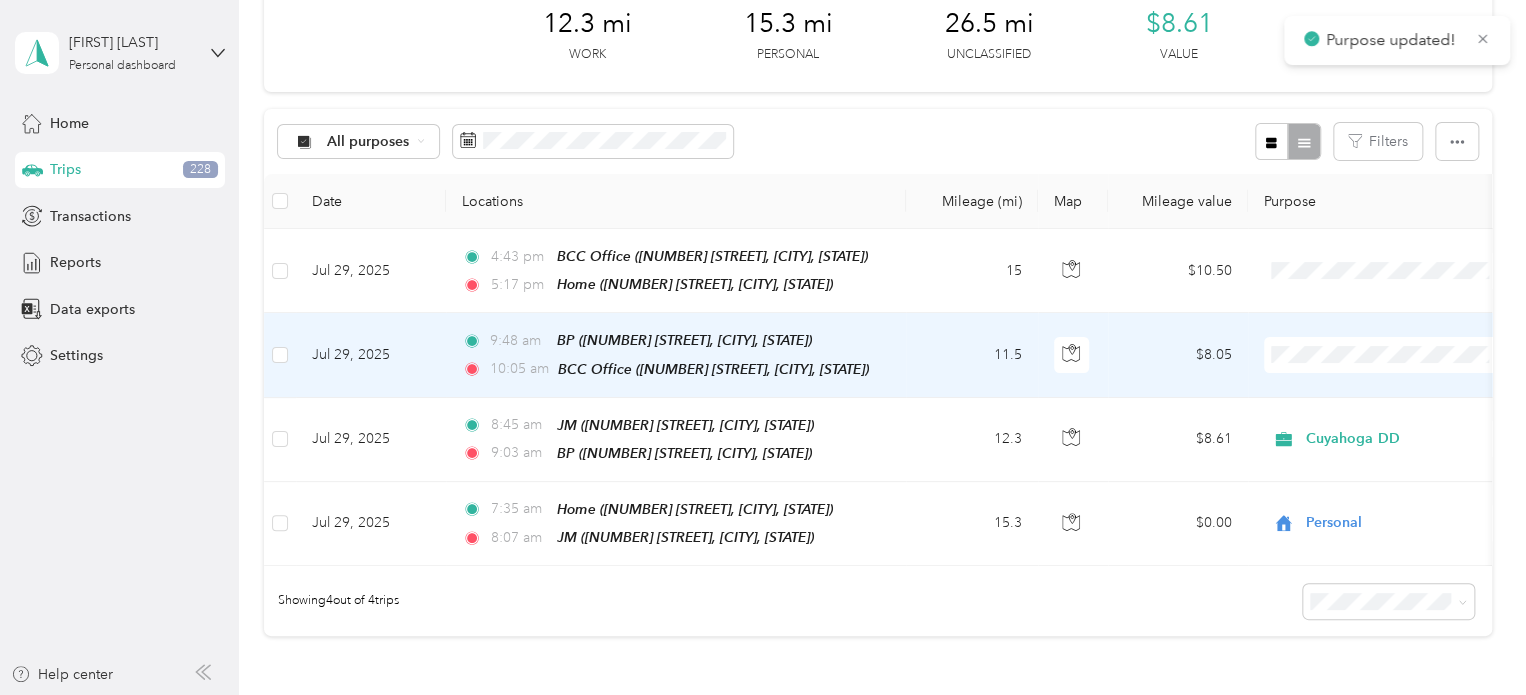 click on "Cuyahoga DD" at bounding box center [1405, 377] 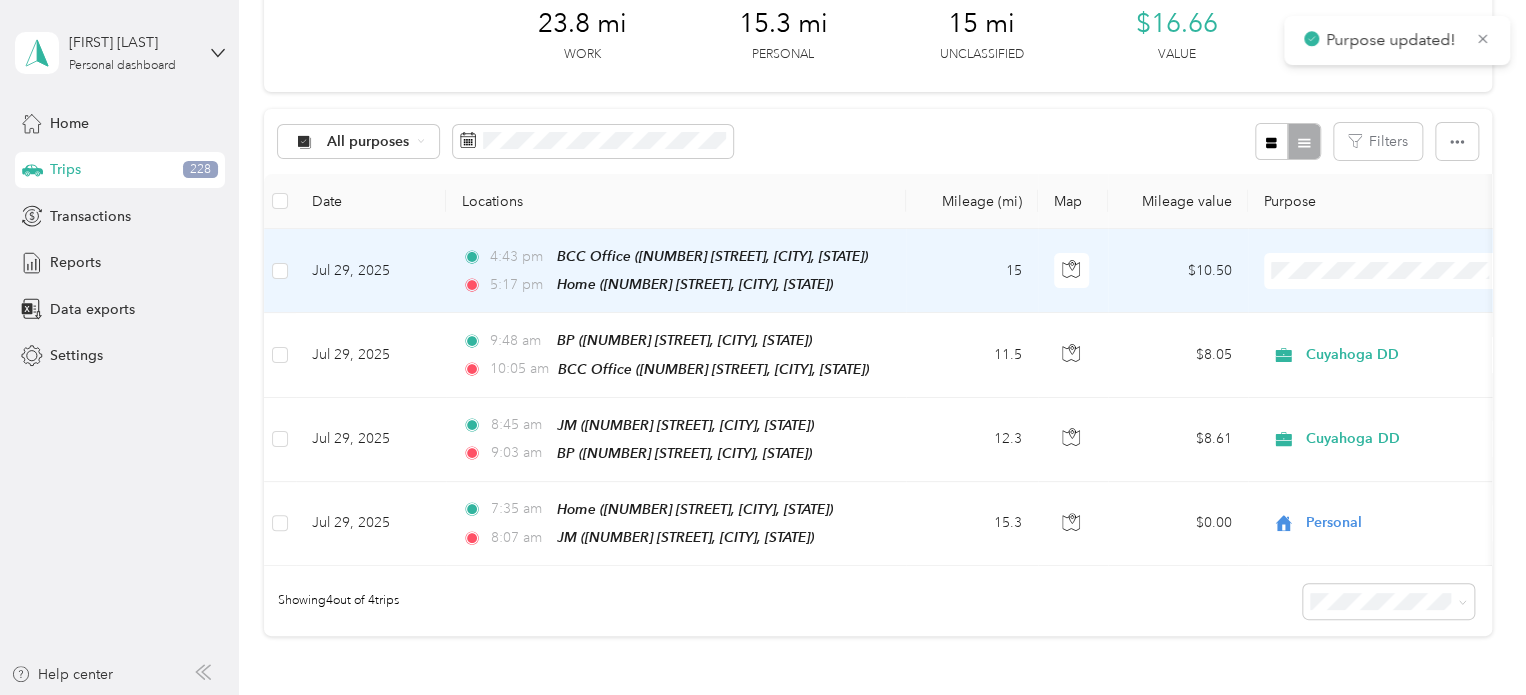 click on "Personal" at bounding box center (1388, 341) 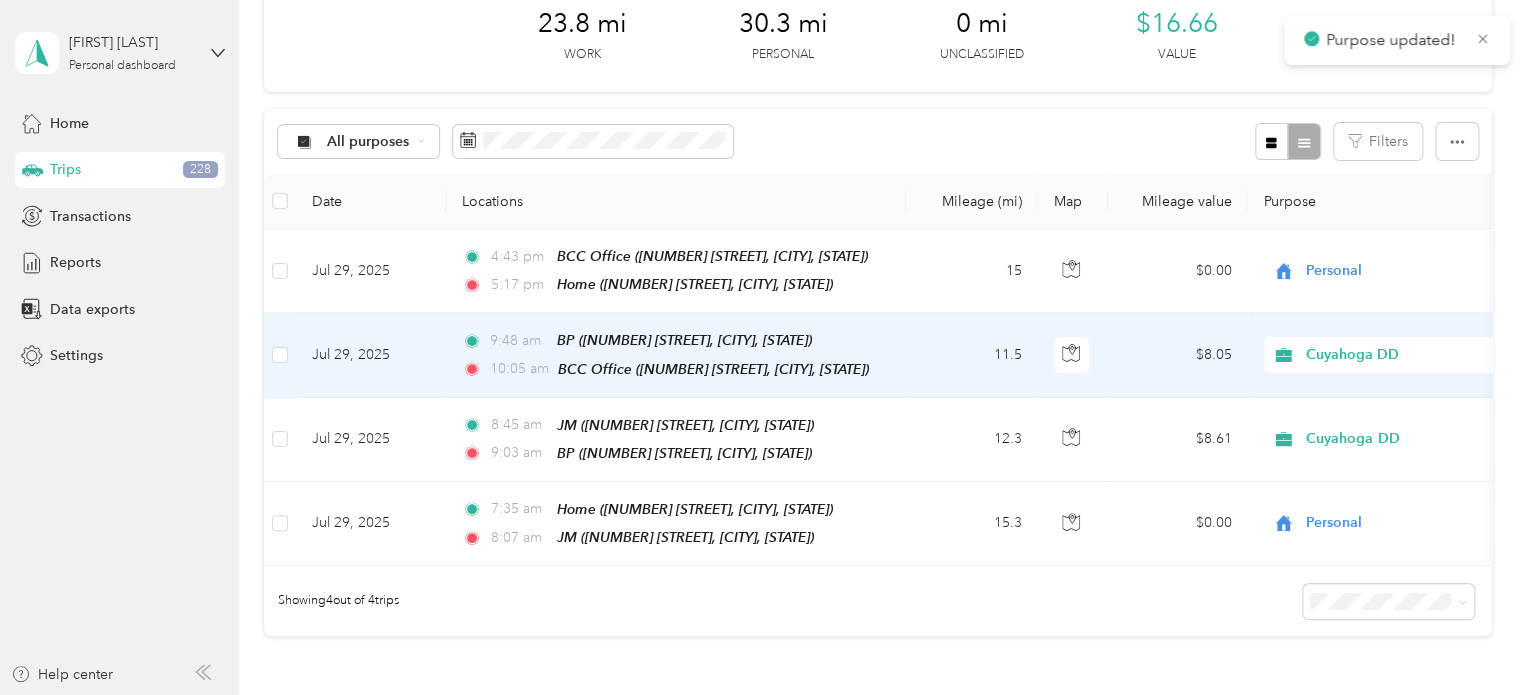 scroll, scrollTop: 0, scrollLeft: 0, axis: both 